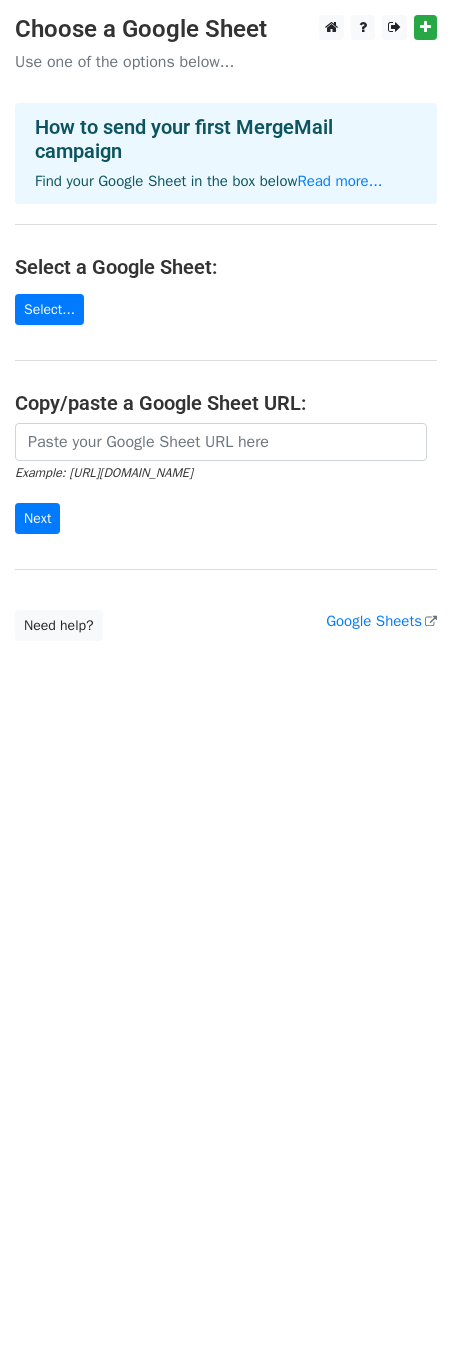 scroll, scrollTop: 0, scrollLeft: 0, axis: both 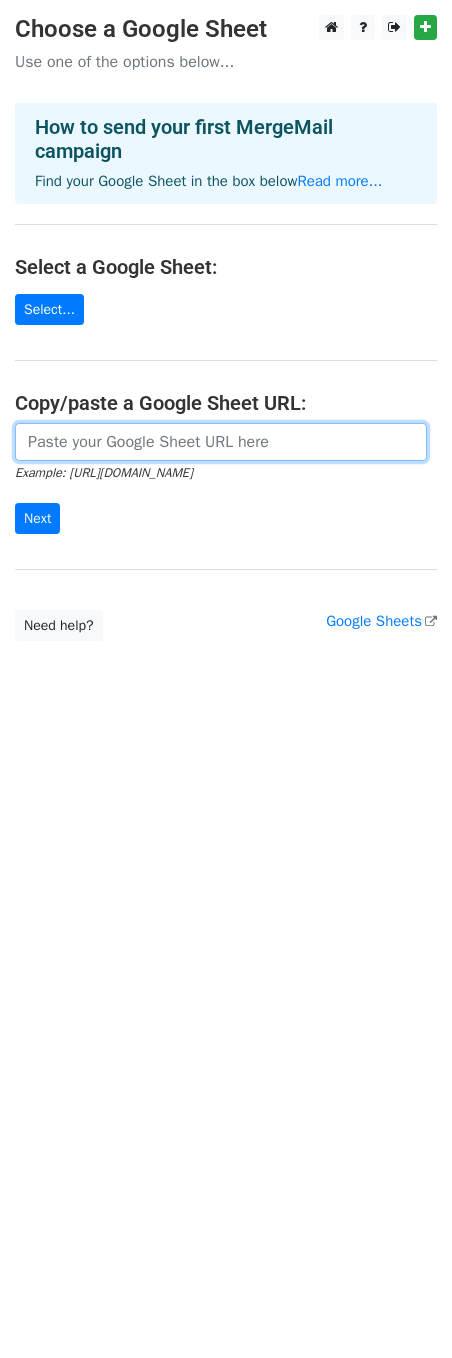 click at bounding box center [221, 442] 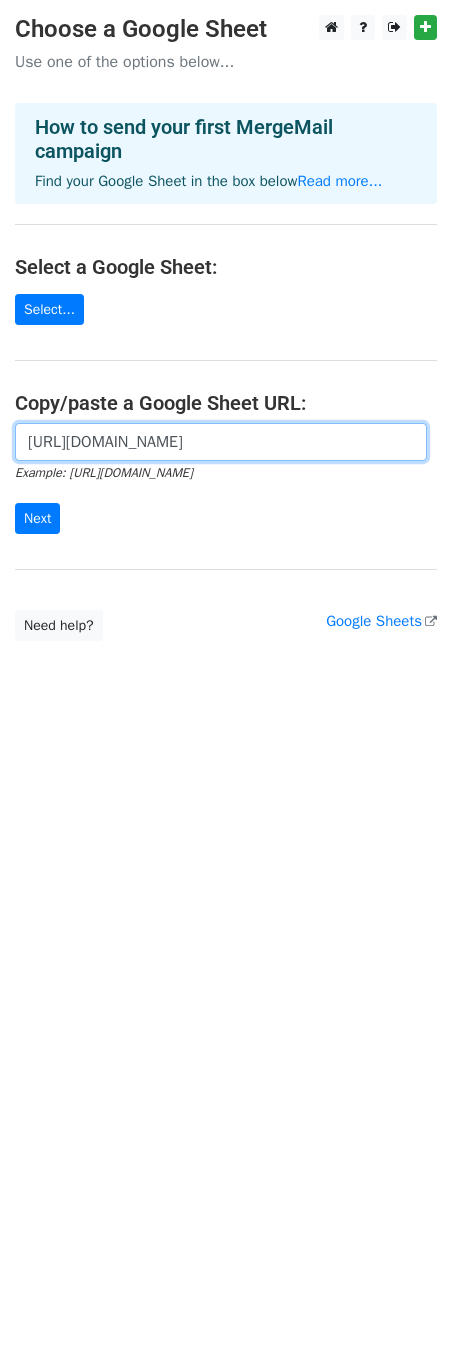 scroll, scrollTop: 0, scrollLeft: 456, axis: horizontal 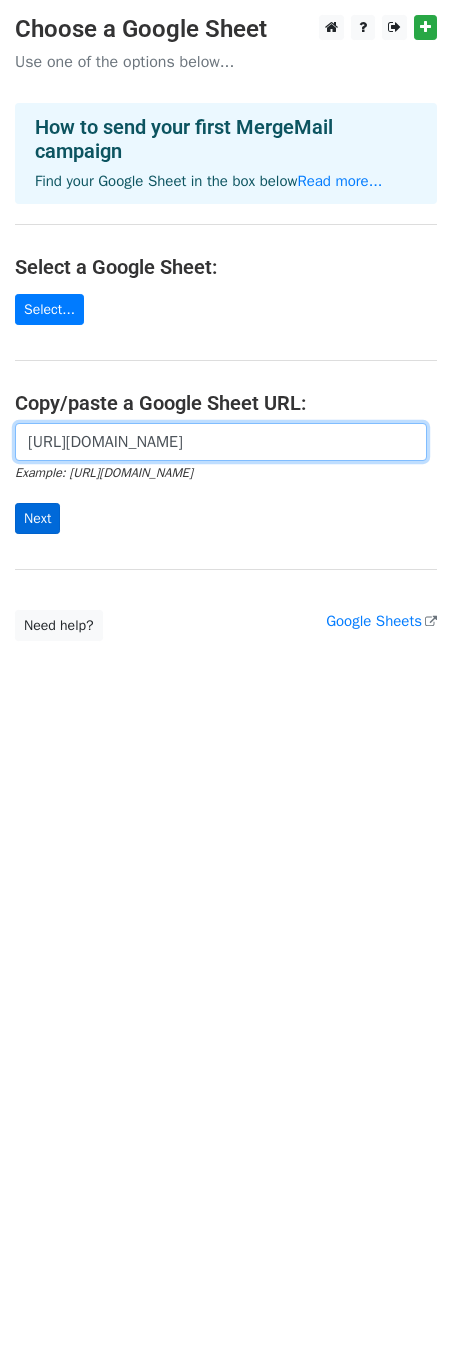 type on "https://docs.google.com/spreadsheets/d/1A8WuCTYsJgniYTz7DnBrAK7_XOV-rxqmKvcmy2NckmA/edit?gid=0#gid=0" 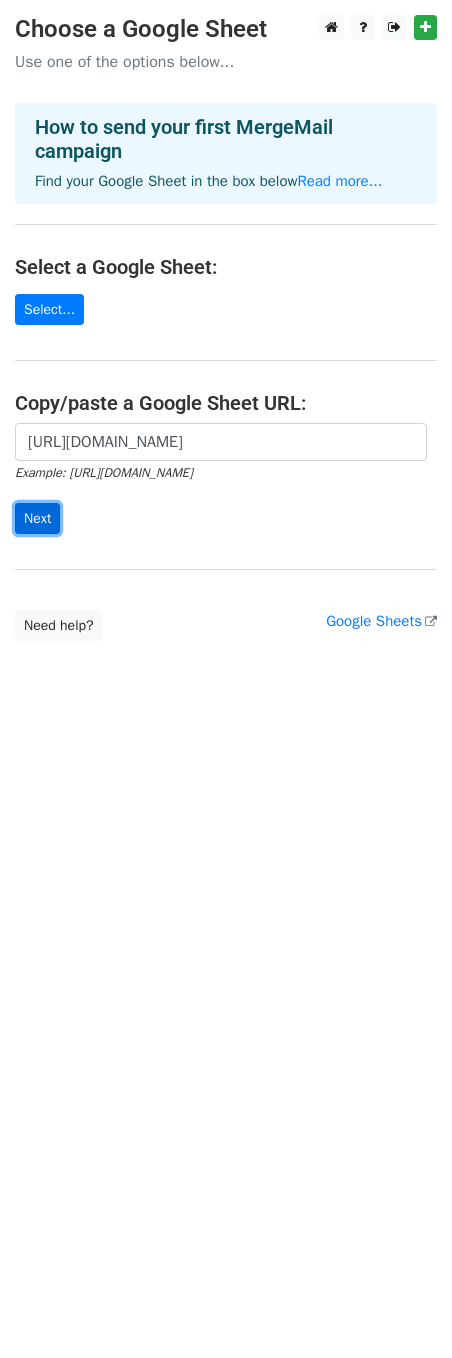 click on "Next" at bounding box center (37, 518) 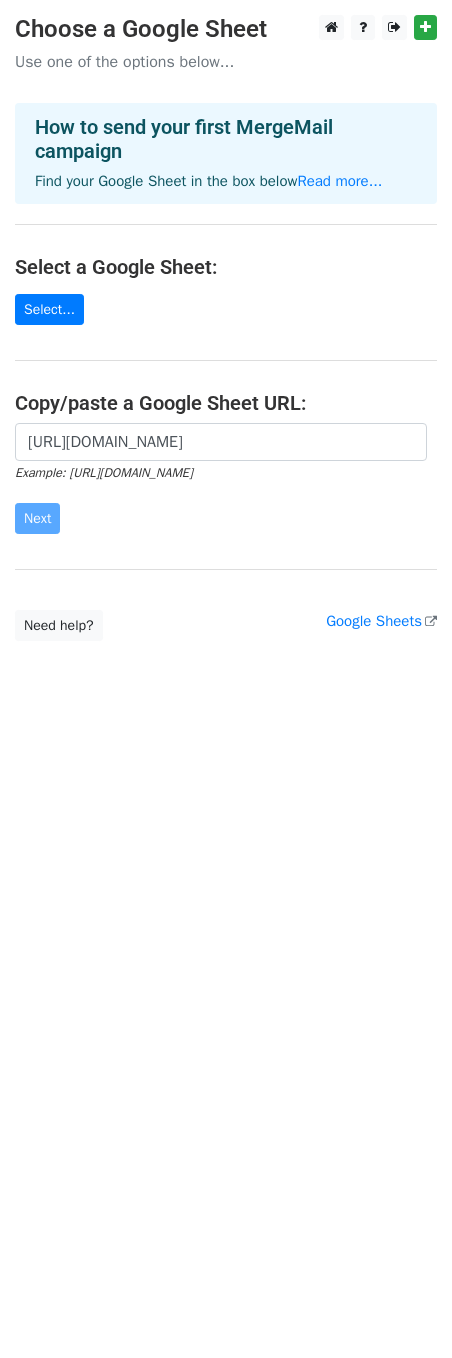 scroll, scrollTop: 0, scrollLeft: 0, axis: both 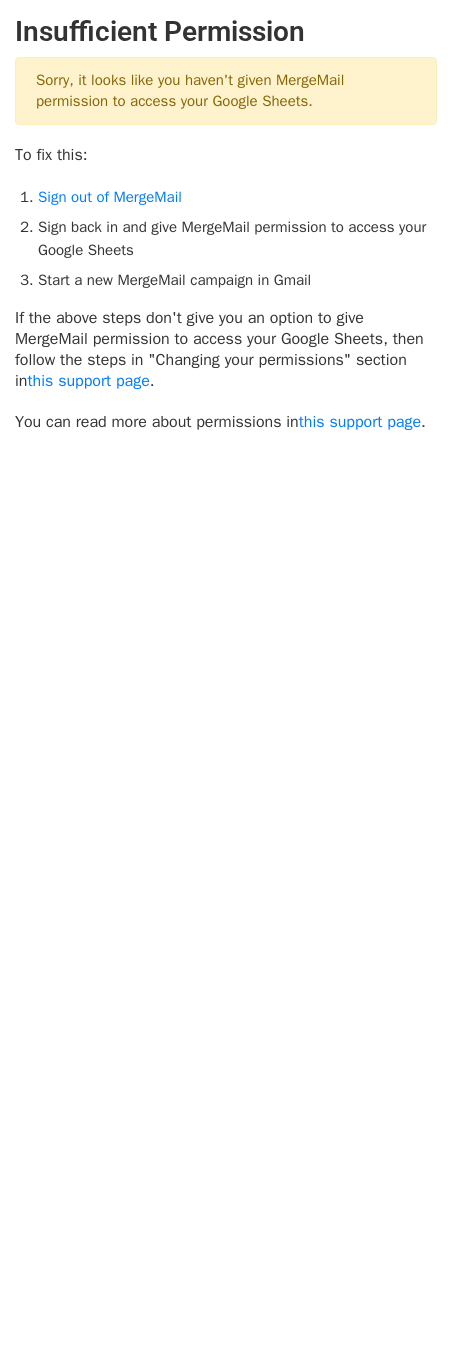 click on "Insufficient Permission
Sorry, it looks like you haven't given MergeMail permission to access your Google Sheets.
To fix this:
Sign out of MergeMail
Sign back in and give MergeMail permission to access your Google Sheets
Start a new MergeMail campaign in Gmail
If the above steps don't give you an option to give MergeMail permission to access your Google Sheets, then follow the steps in "Changing your permissions" section in  this support page .
You can read more about permissions in  this support page ." at bounding box center (226, 679) 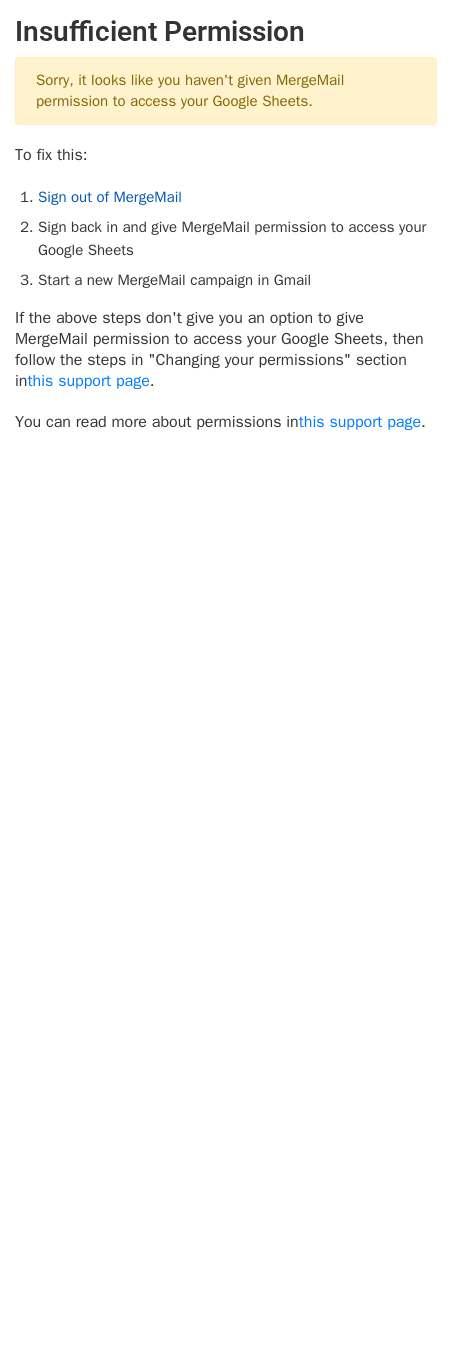 click on "Sign out of MergeMail" at bounding box center [110, 197] 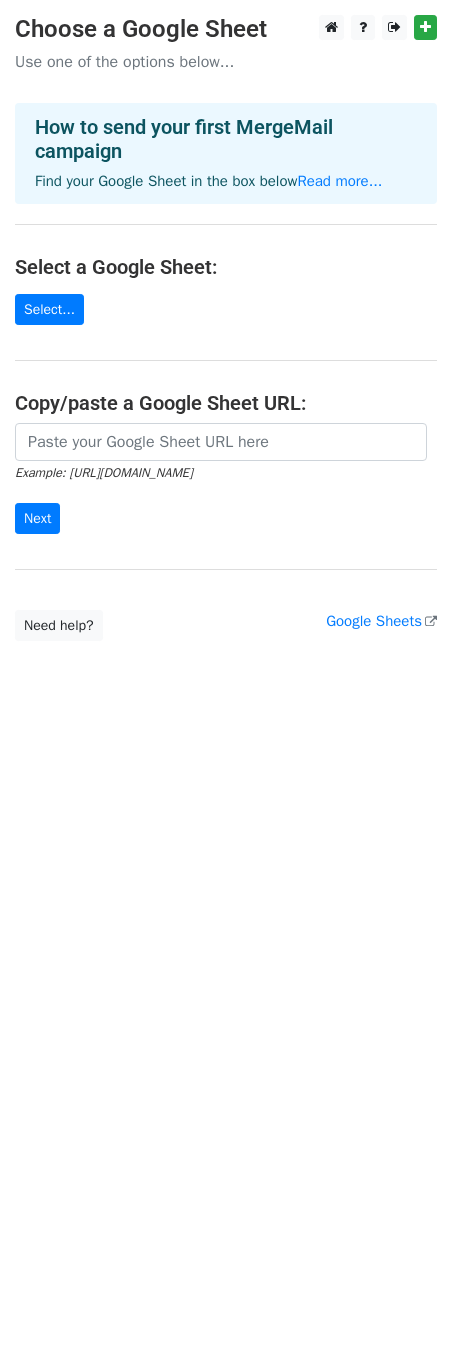 scroll, scrollTop: 0, scrollLeft: 0, axis: both 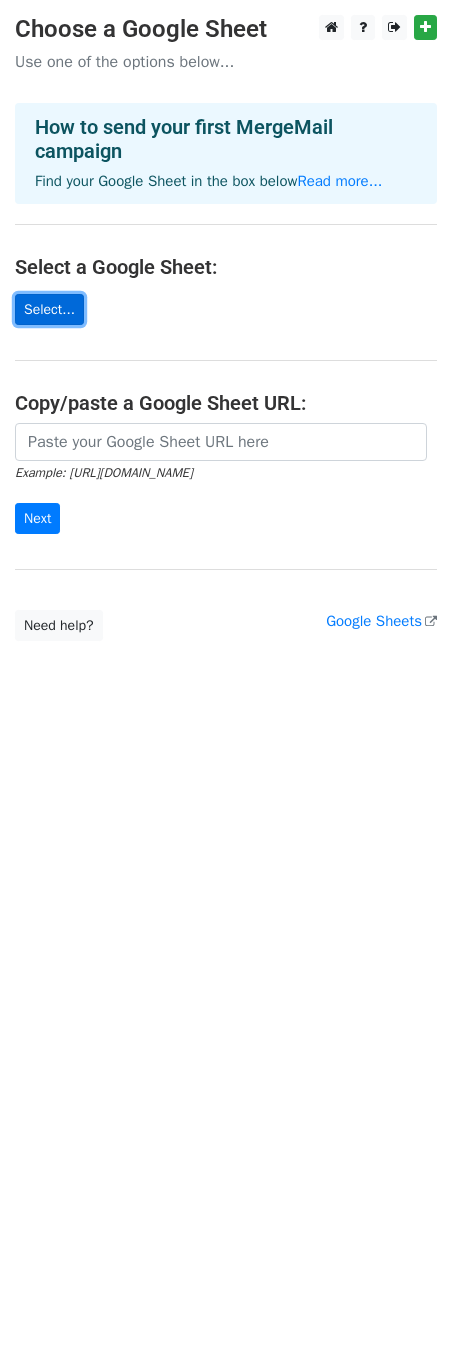 click on "Select..." at bounding box center [49, 309] 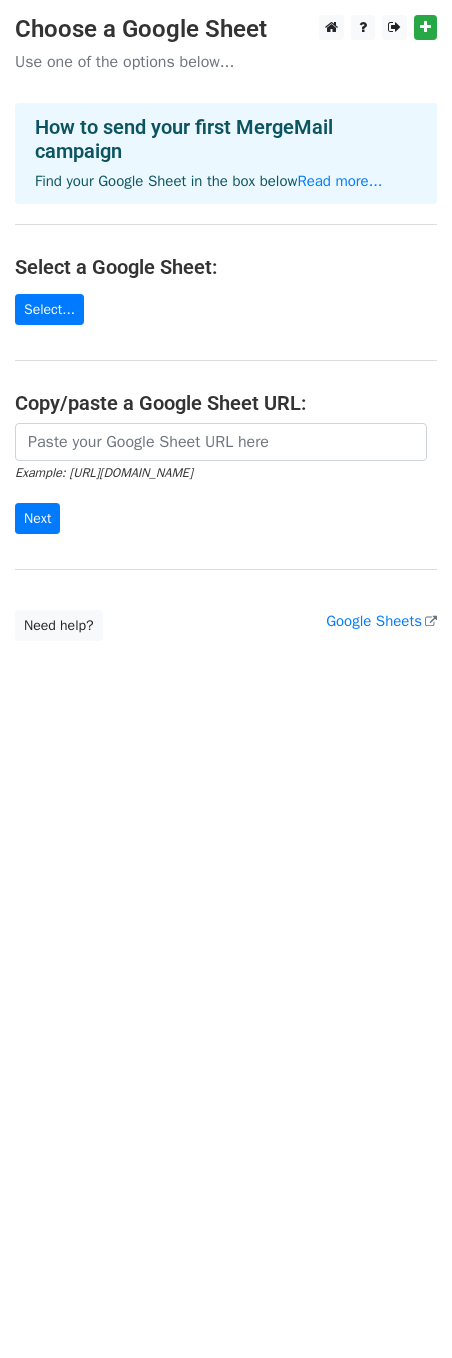 click on "Choose a Google Sheet
Use one of the options below...
How to send your first MergeMail campaign
Find your Google Sheet in the box below  Read more...
Select a Google Sheet:
Select...
Copy/paste a Google Sheet URL:
Example:
https://docs.google.com/spreadsheets/d/abc/edit
Next
Google Sheets
Need help?
Help
×
Why do I need to copy/paste a Google Sheet URL?
Normally, MergeMail would show you a list of your Google Sheets to choose from, but because you didn't allow MergeMail access to your Google Drive, it cannot show you a list of your Google Sheets. You can read more about permissions in our  support pages .
If you'd like to see a list of your Google Sheets, you'll need to  sign out of MergeMail  and then sign back in and allow access to your Google Drive.
Are your recipients in a CSV or Excel file?
Import your CSV or Excel file into a Google Sheet  then try again.
Read our" at bounding box center (226, 328) 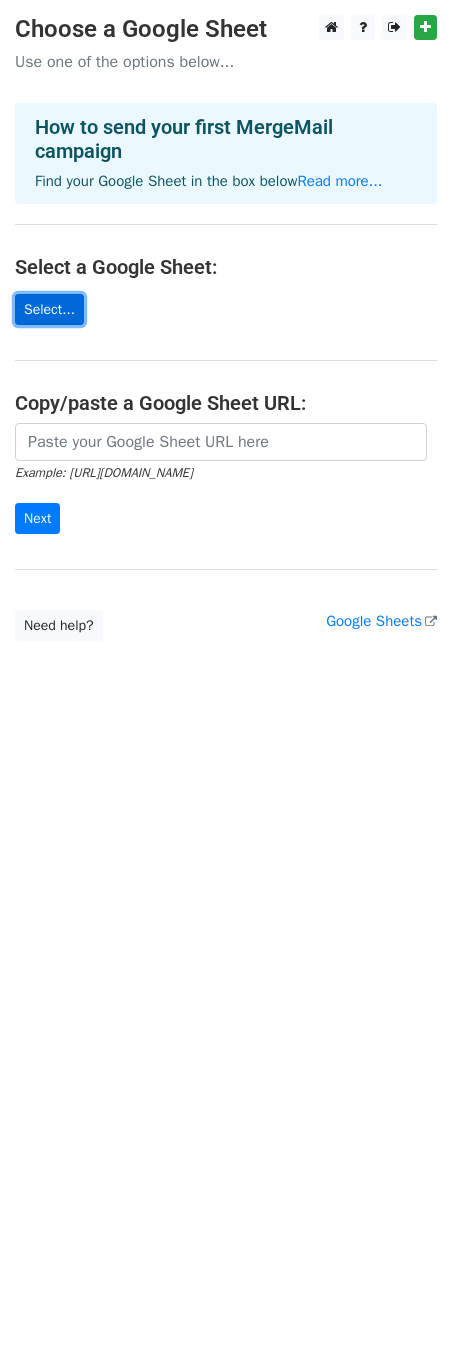 click on "Select..." at bounding box center [49, 309] 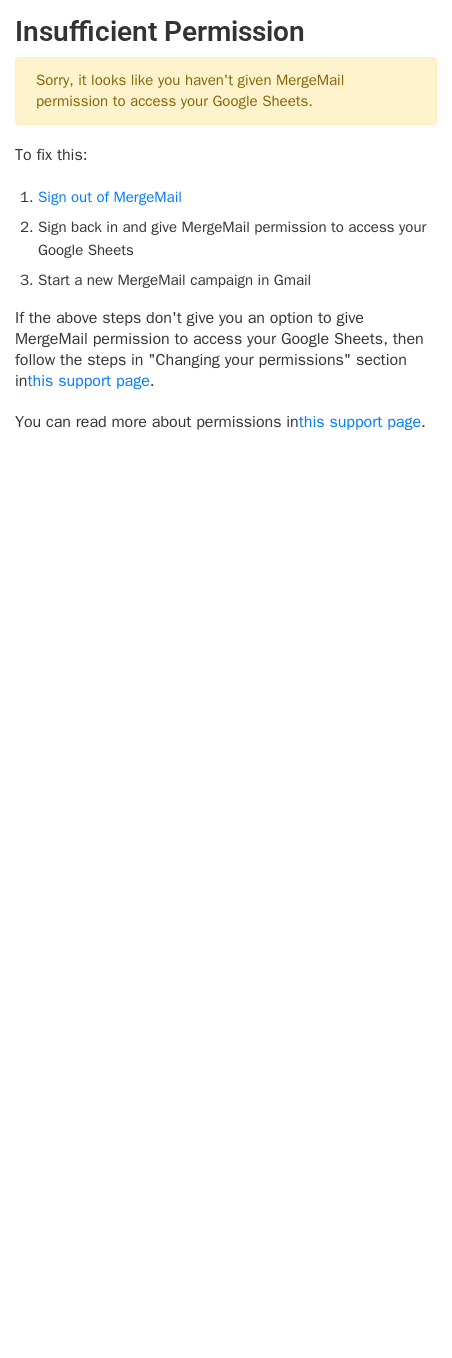 scroll, scrollTop: 0, scrollLeft: 0, axis: both 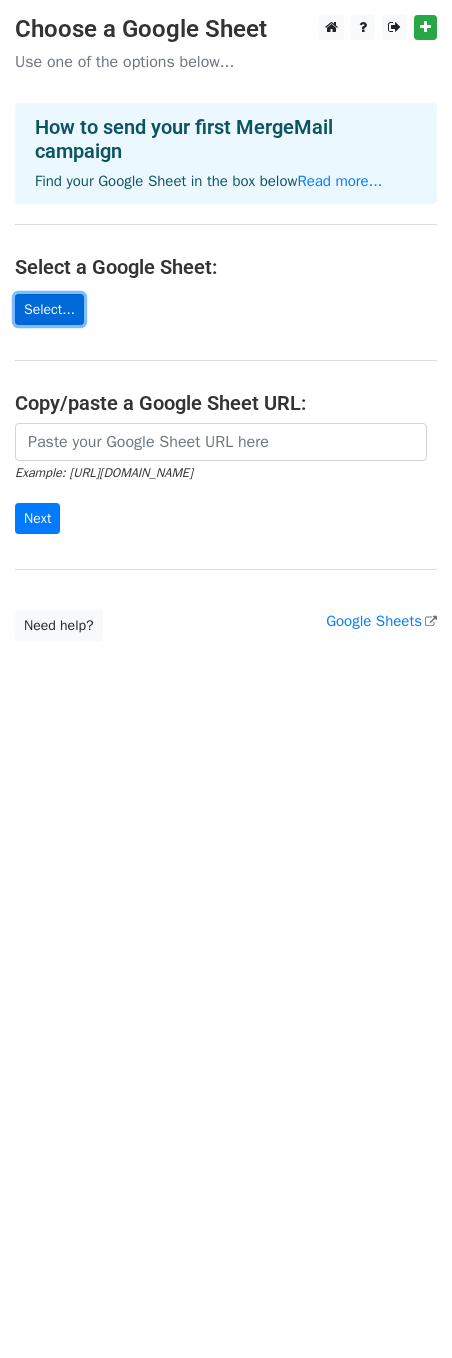 click on "Select..." at bounding box center (49, 309) 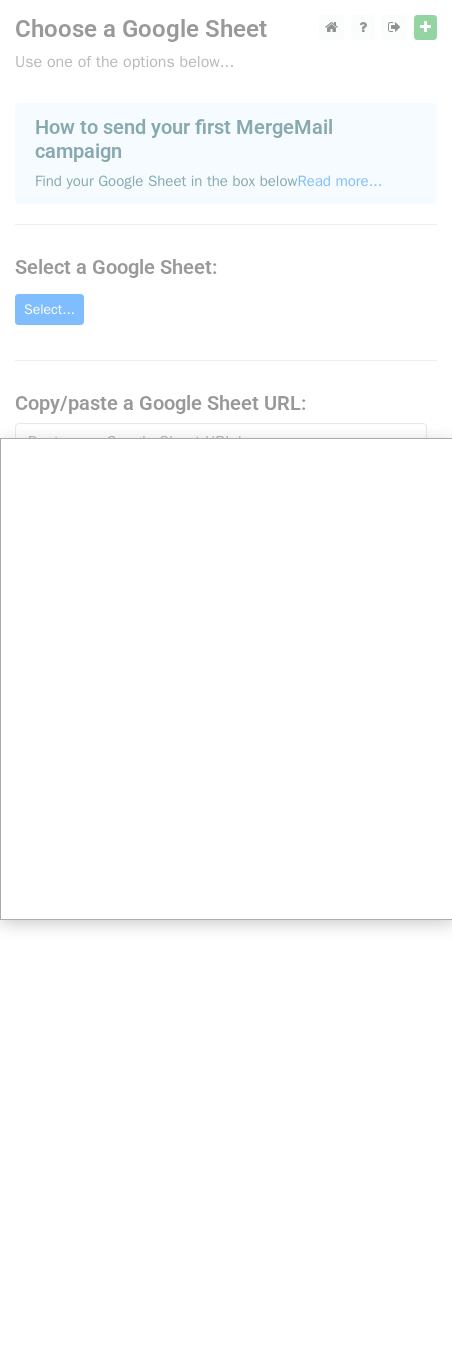 scroll, scrollTop: 0, scrollLeft: 2, axis: horizontal 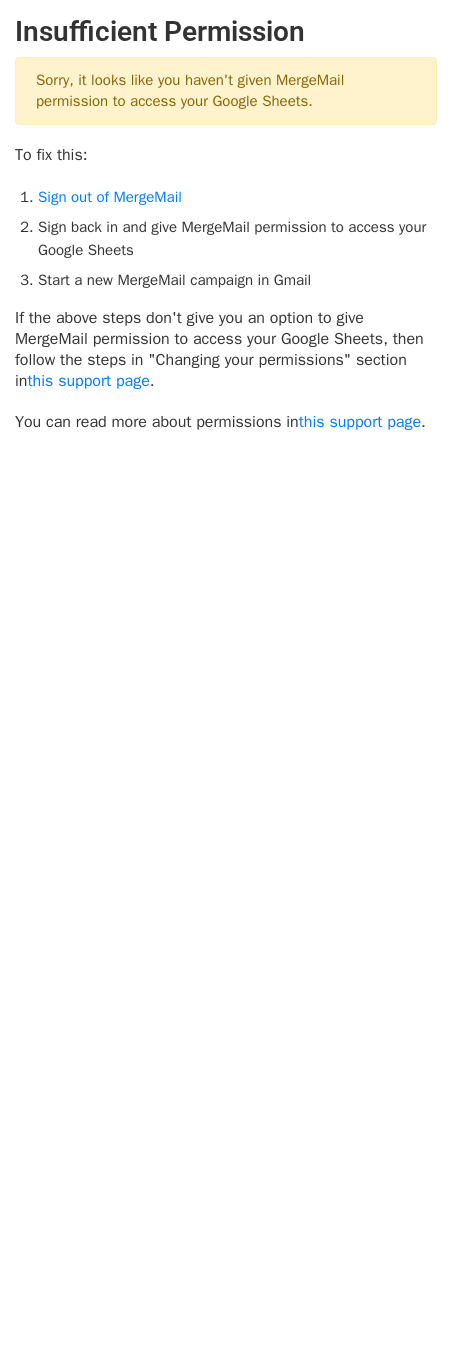 click on "Insufficient Permission
Sorry, it looks like you haven't given MergeMail permission to access your Google Sheets.
To fix this:
Sign out of MergeMail
Sign back in and give MergeMail permission to access your Google Sheets
Start a new MergeMail campaign in Gmail
If the above steps don't give you an option to give MergeMail permission to access your Google Sheets, then follow the steps in "Changing your permissions" section in  this support page .
You can read more about permissions in  this support page ." at bounding box center [226, 224] 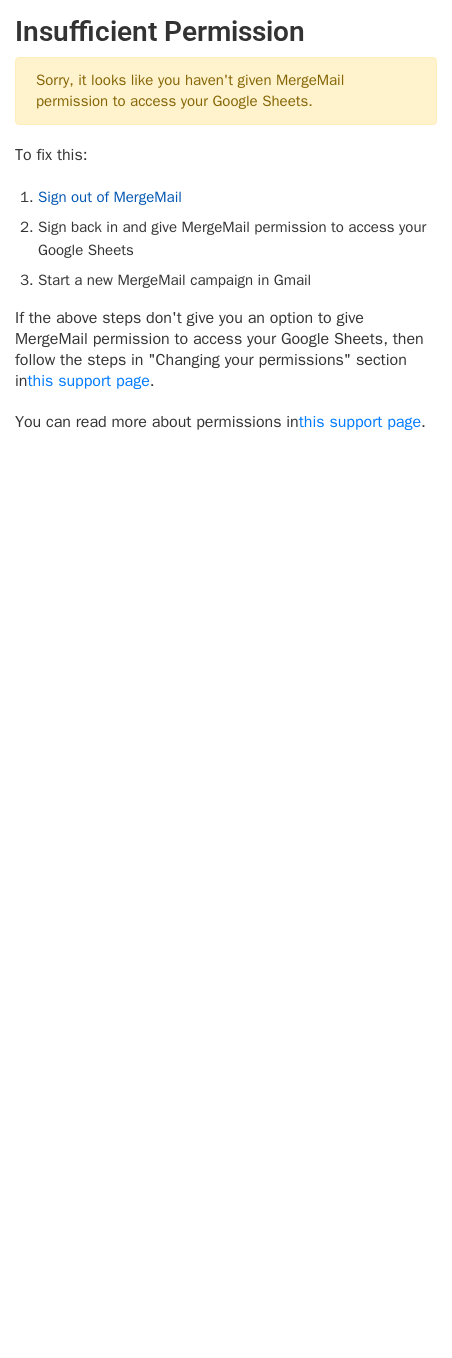 click on "Sign out of MergeMail" at bounding box center [110, 197] 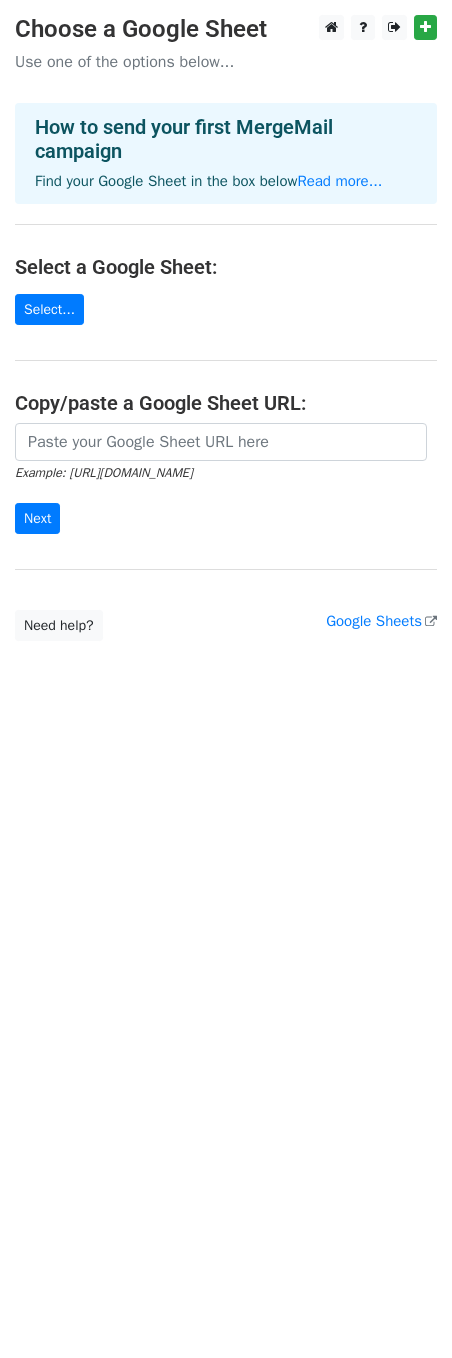 scroll, scrollTop: 0, scrollLeft: 0, axis: both 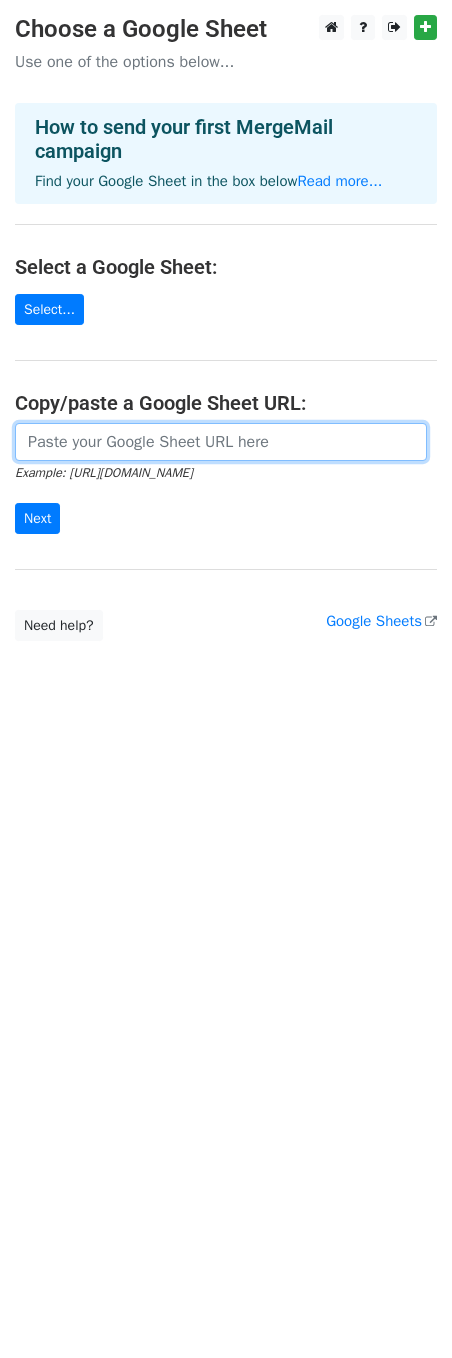 click at bounding box center (221, 442) 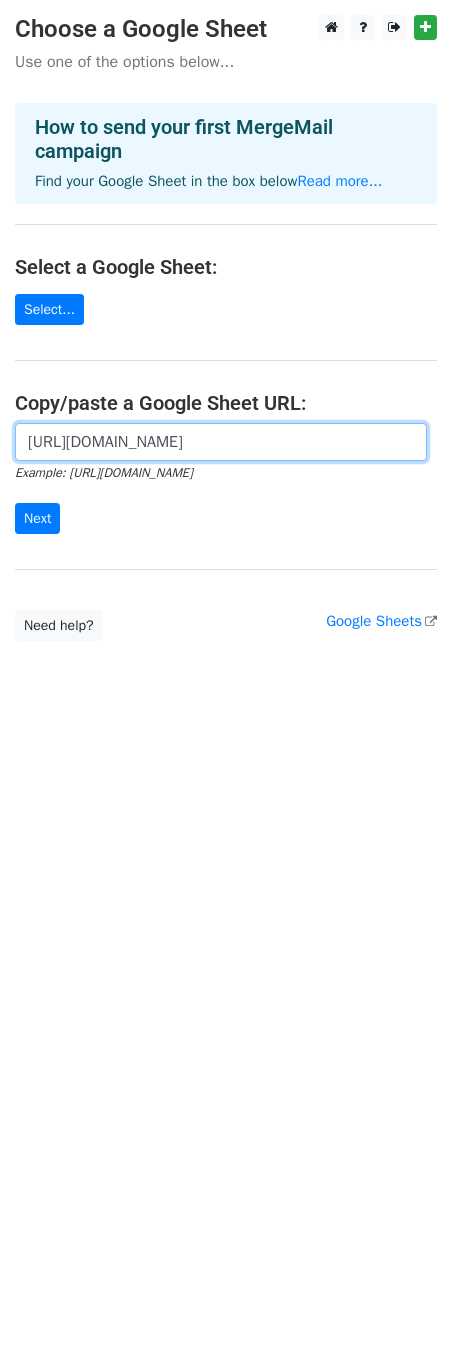 scroll, scrollTop: 0, scrollLeft: 456, axis: horizontal 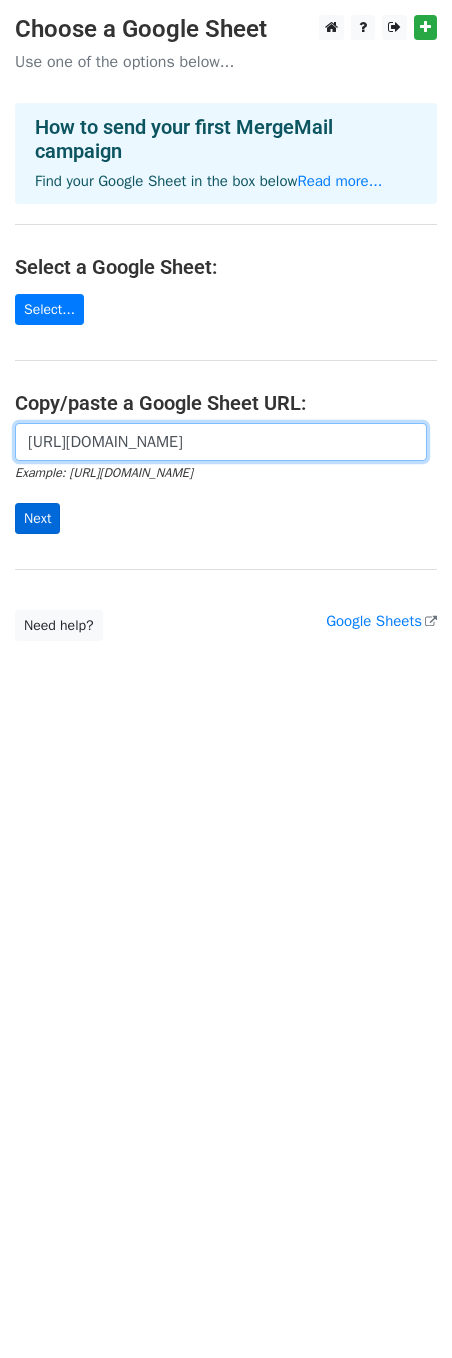 type on "https://docs.google.com/spreadsheets/d/1A8WuCTYsJgniYTz7DnBrAK7_XOV-rxqmKvcmy2NckmA/edit?gid=0#gid=0" 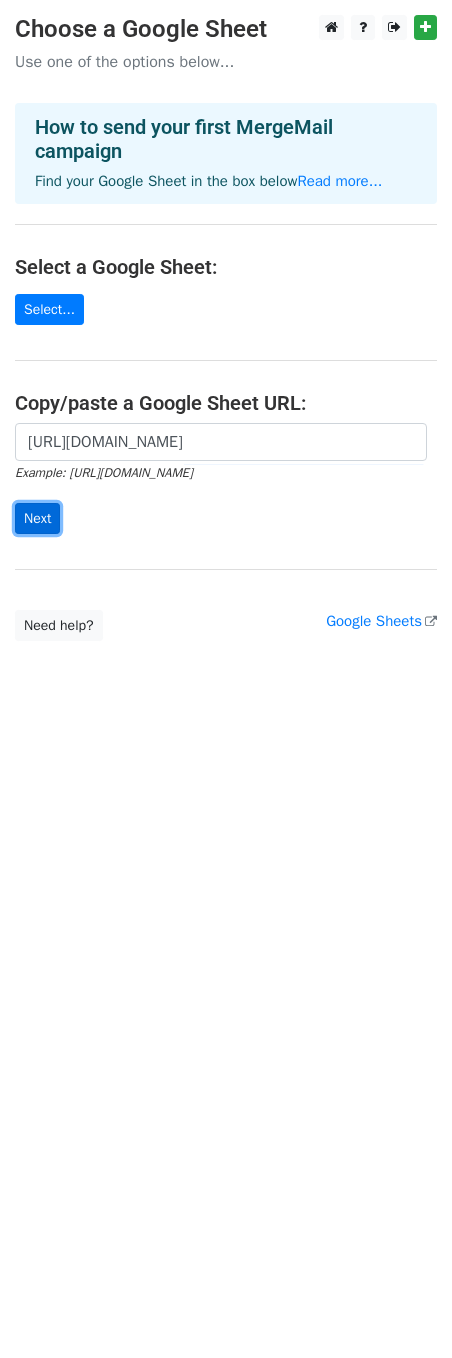 click on "Next" at bounding box center [37, 518] 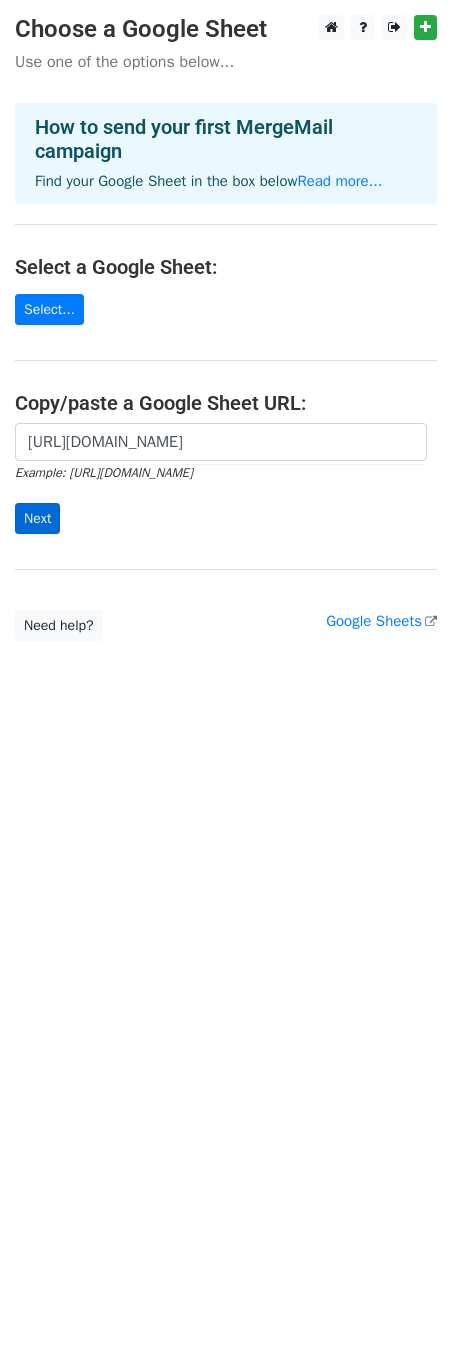 scroll, scrollTop: 0, scrollLeft: 0, axis: both 